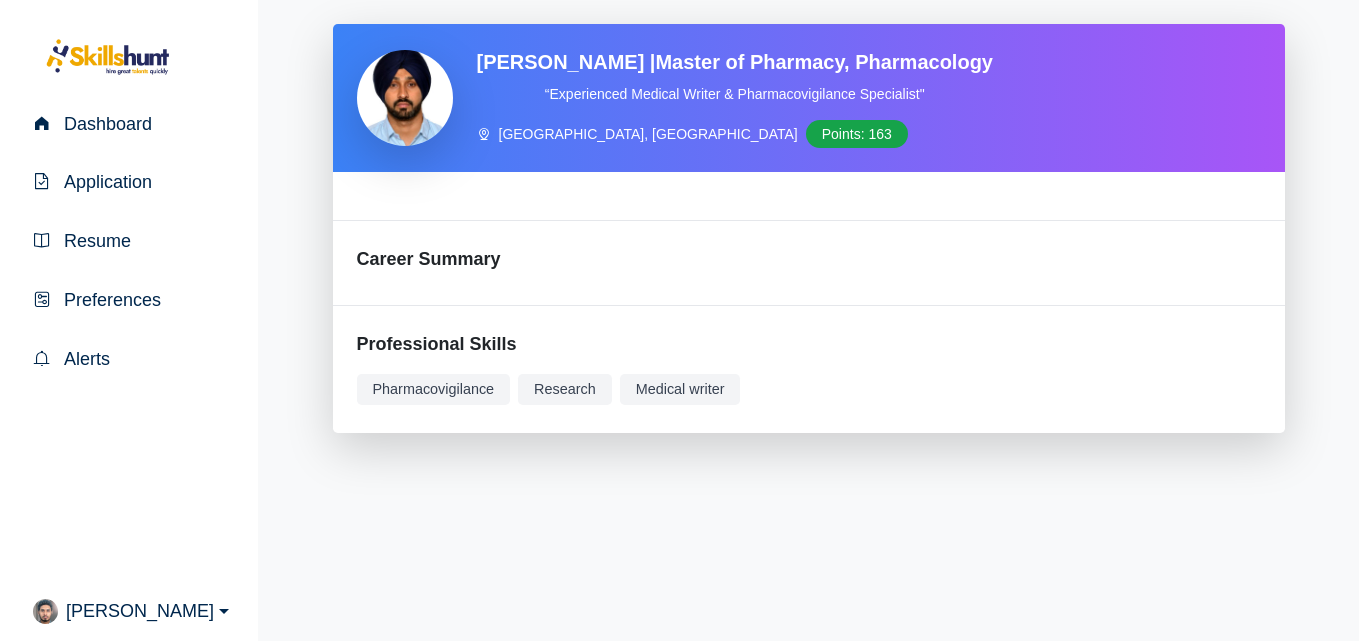 scroll, scrollTop: 0, scrollLeft: 0, axis: both 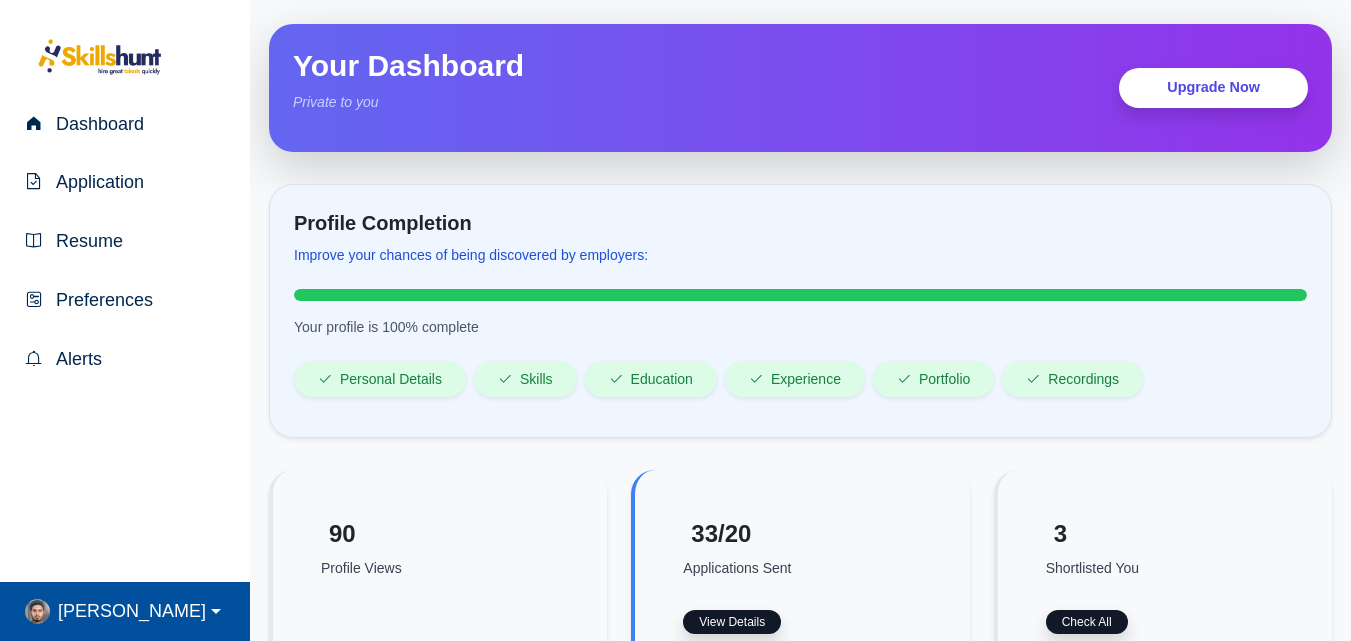 click on "[PERSON_NAME]" at bounding box center [128, 611] 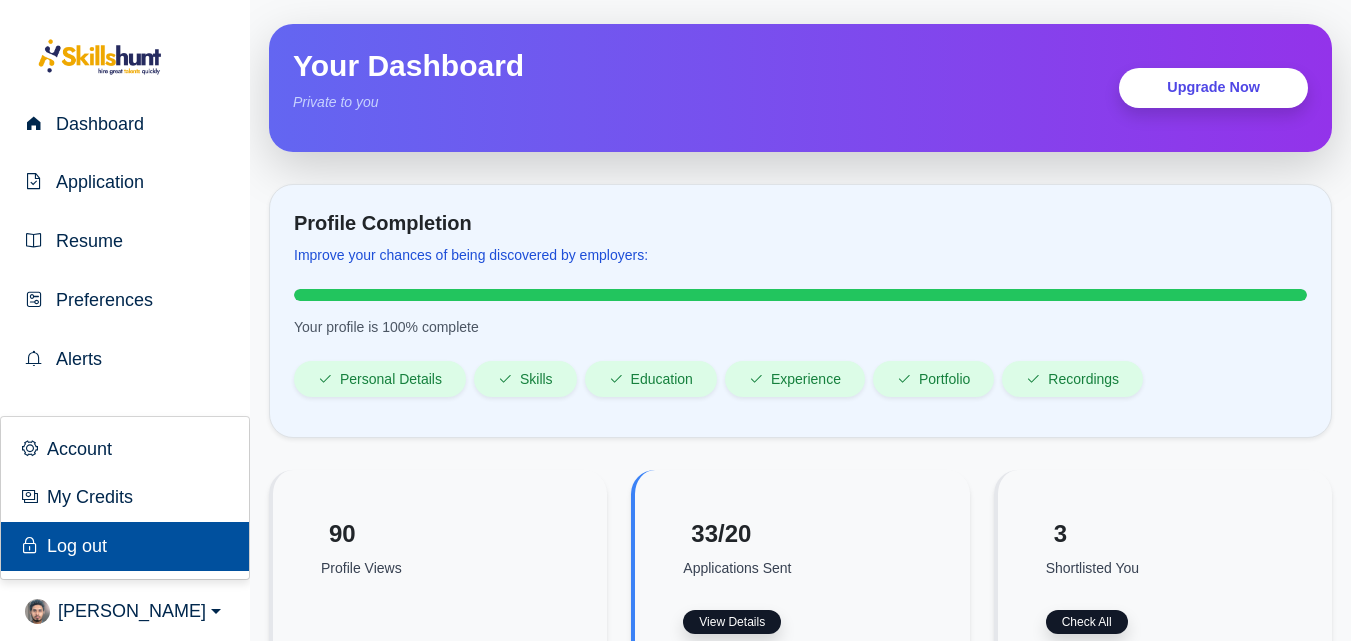 click on "Log out" at bounding box center [73, 546] 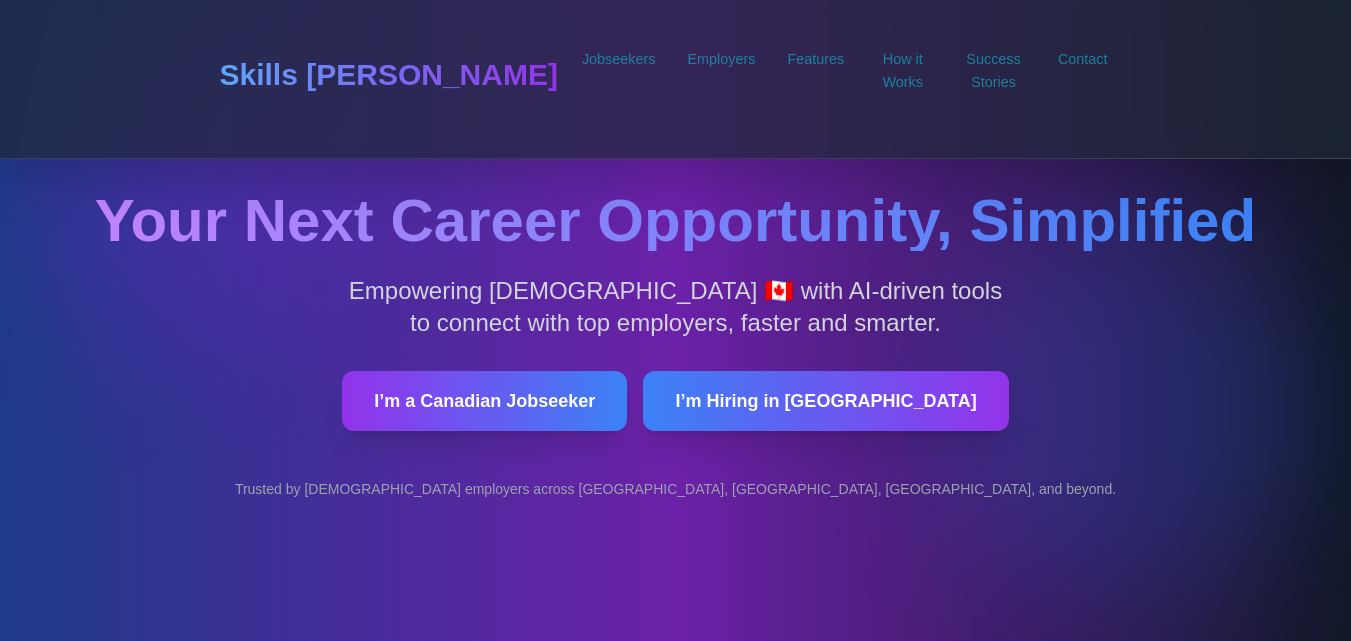 scroll, scrollTop: 0, scrollLeft: 0, axis: both 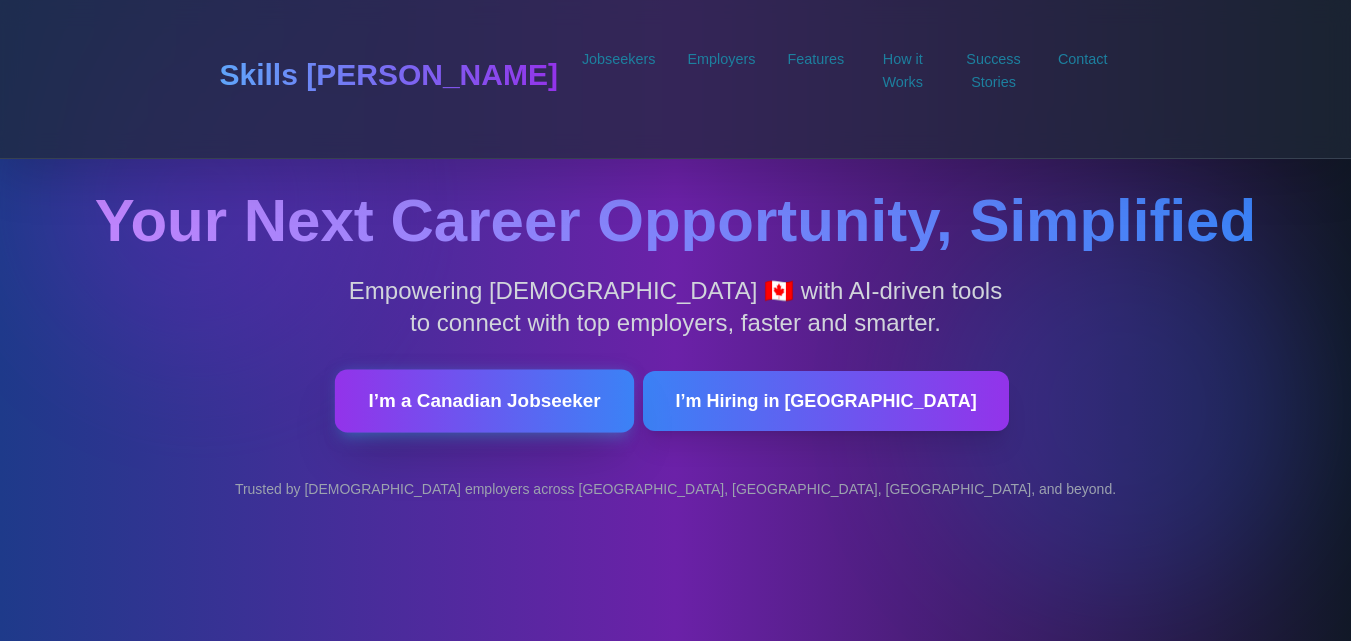 click on "I’m a Canadian Jobseeker" at bounding box center (484, 400) 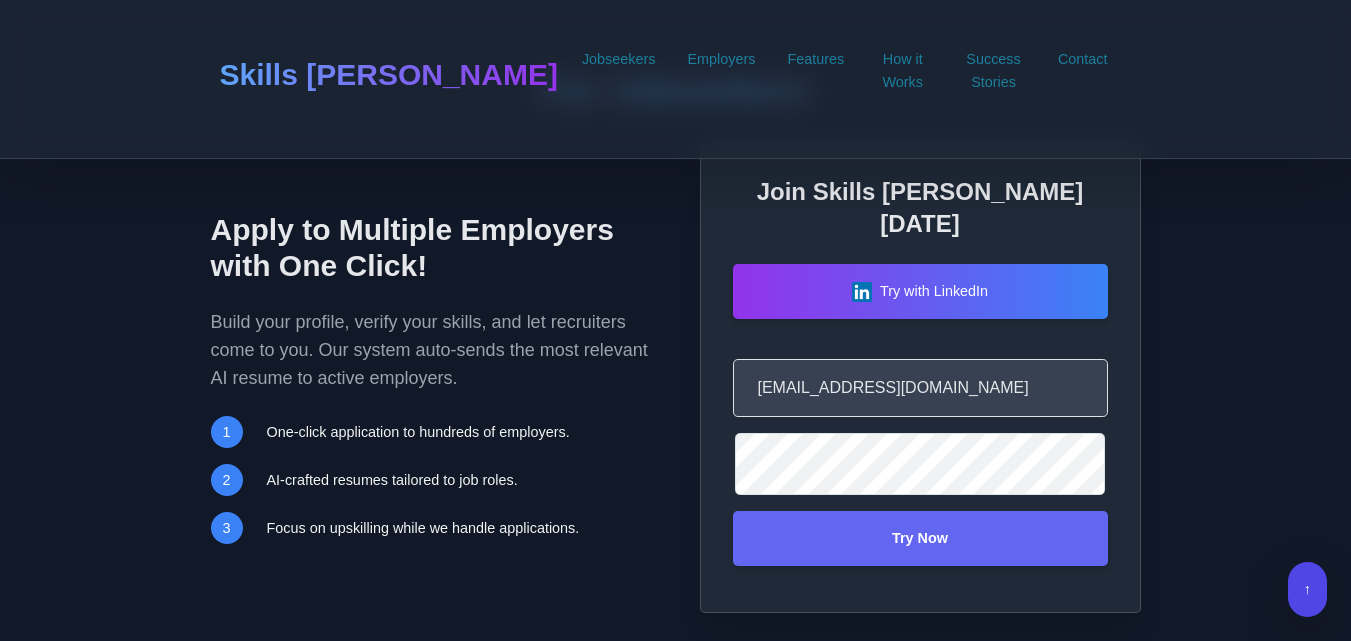 scroll, scrollTop: 1315, scrollLeft: 0, axis: vertical 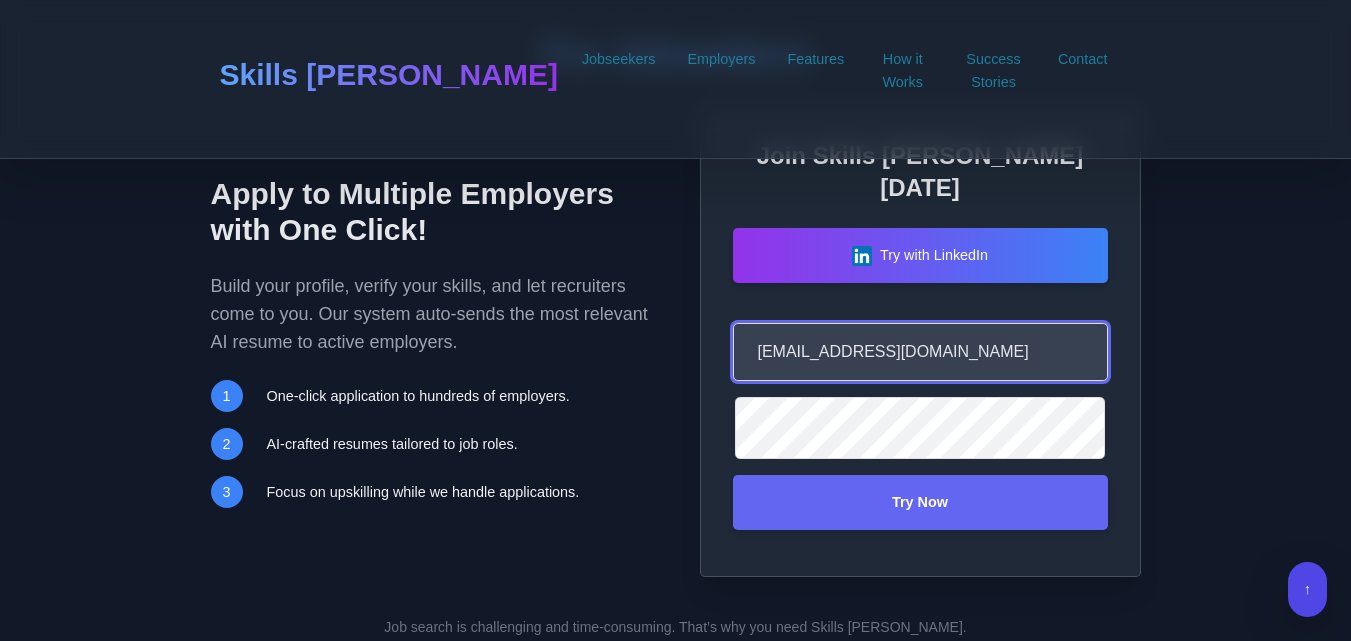 click on "akzaidasweety20@gmail.com" at bounding box center (920, 352) 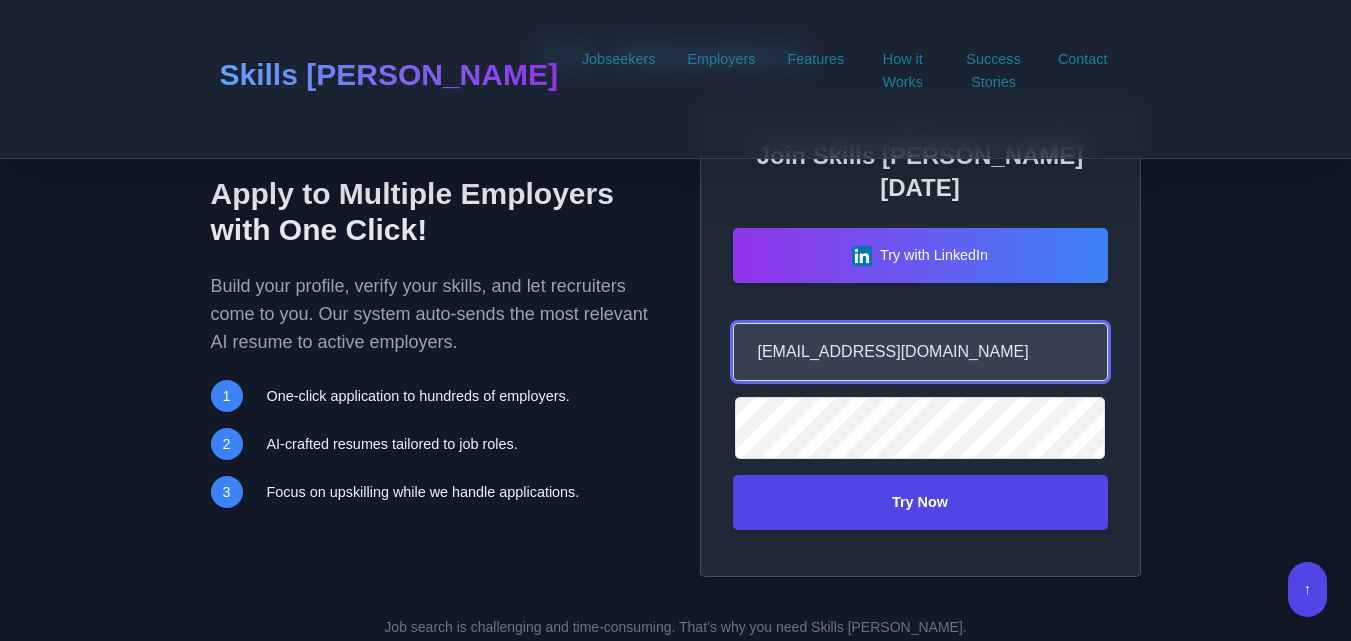 type on "mmmsabeel@hotmail.com" 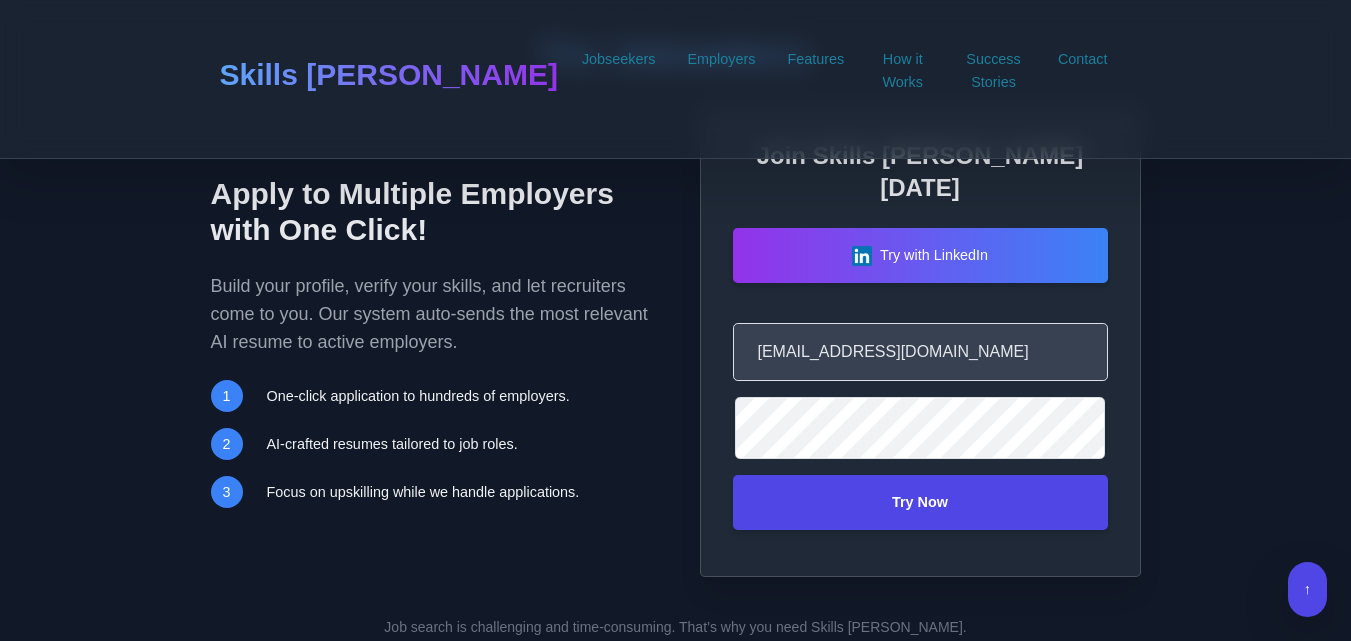 click on "Try Now" at bounding box center [920, 502] 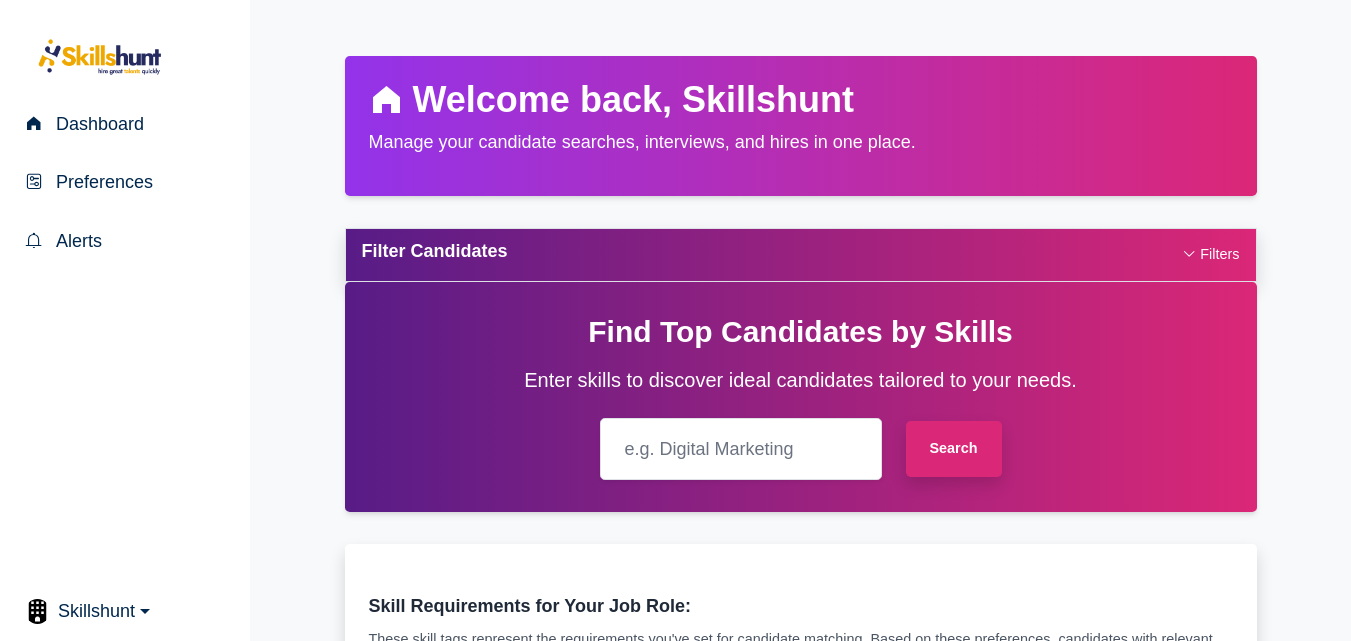 scroll, scrollTop: 0, scrollLeft: 0, axis: both 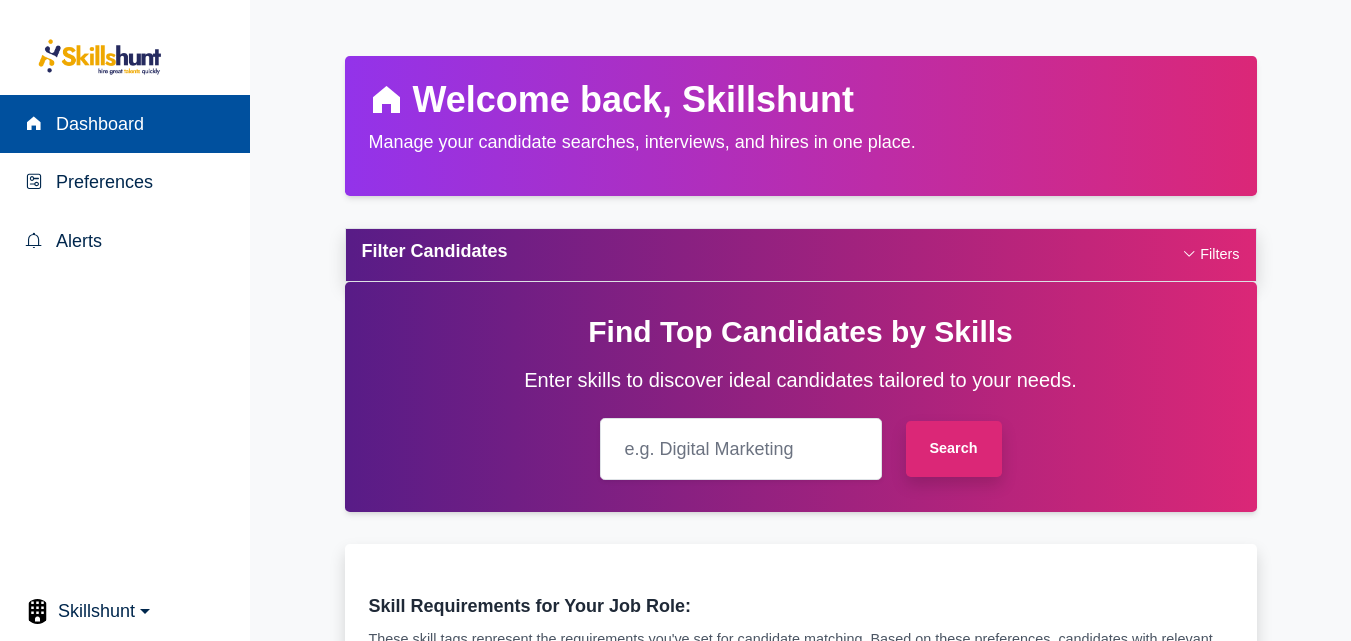 click on "Dashboard" at bounding box center (96, 124) 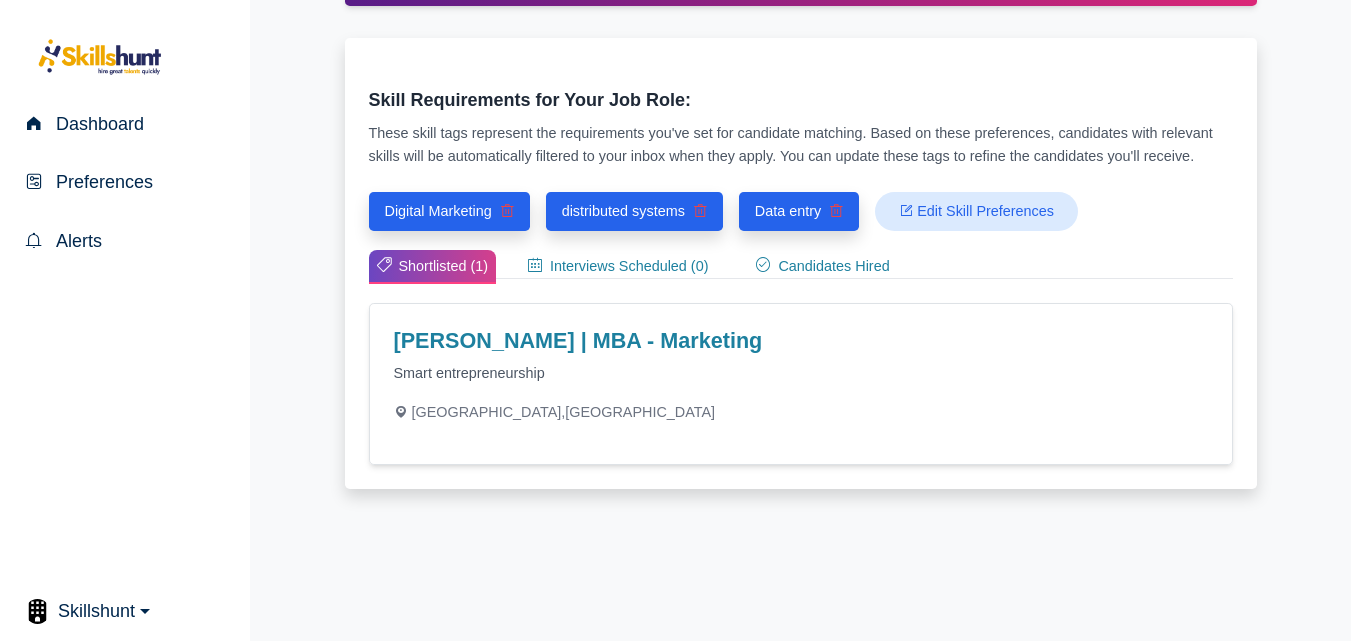 scroll, scrollTop: 602, scrollLeft: 0, axis: vertical 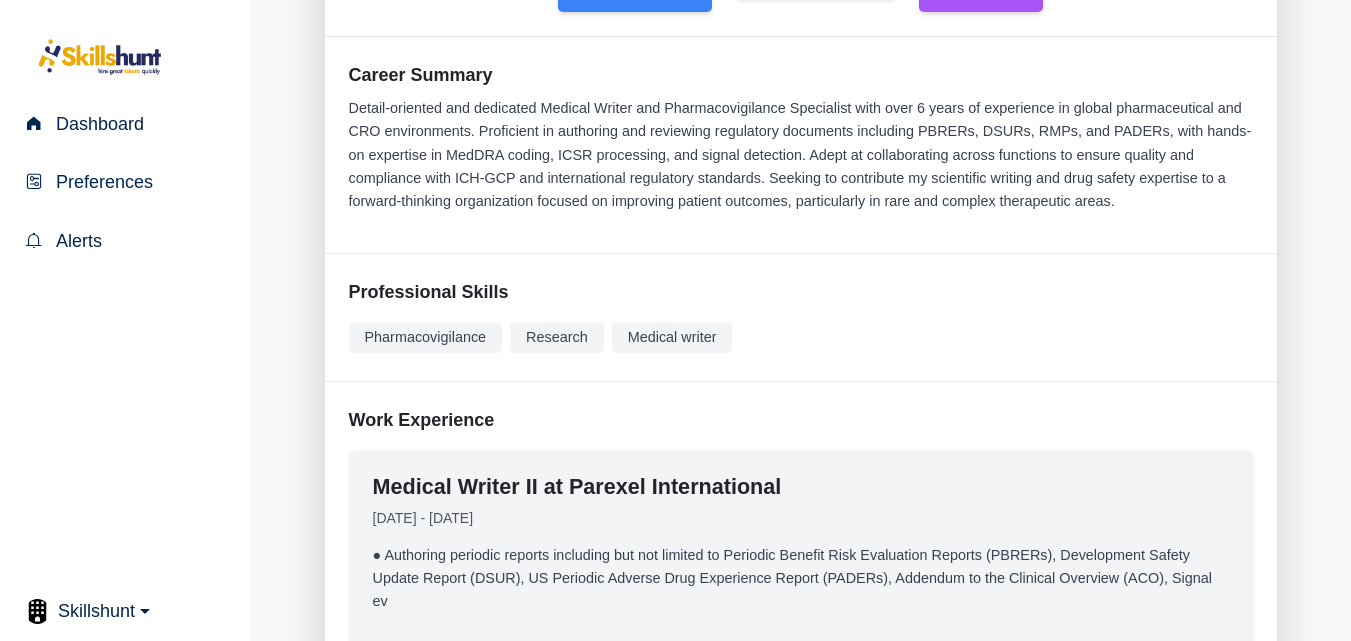 drag, startPoint x: 432, startPoint y: 405, endPoint x: 784, endPoint y: 400, distance: 352.03552 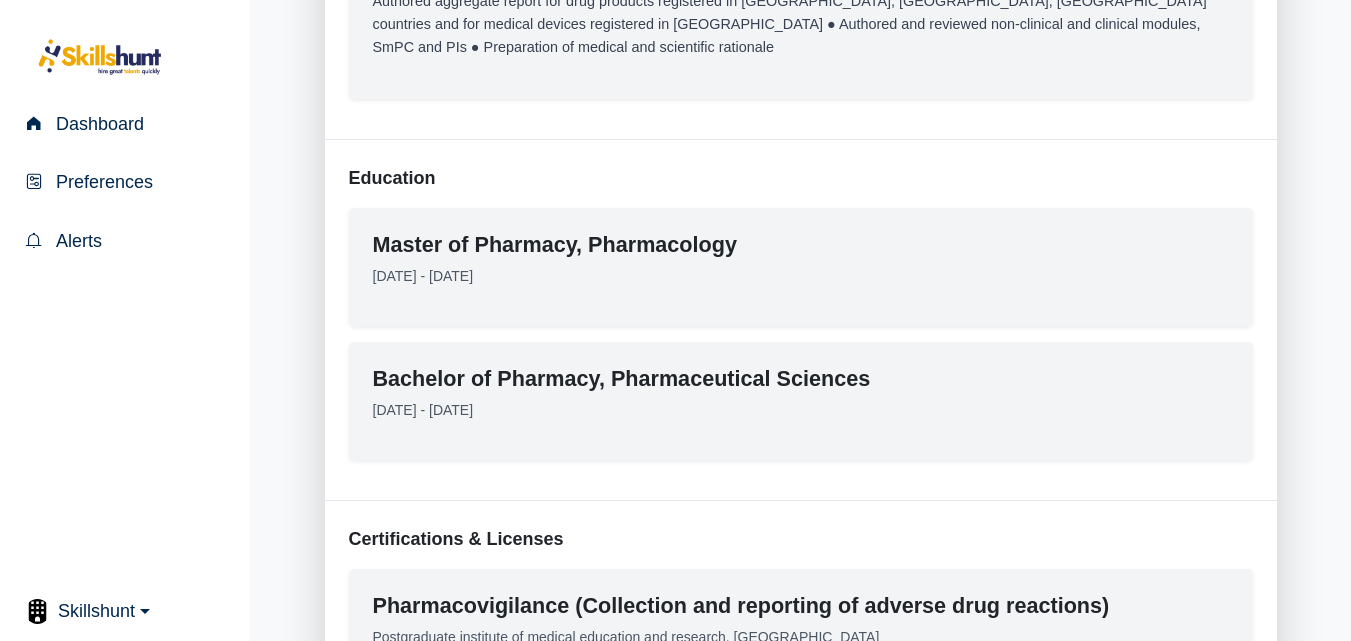 scroll, scrollTop: 1289, scrollLeft: 0, axis: vertical 